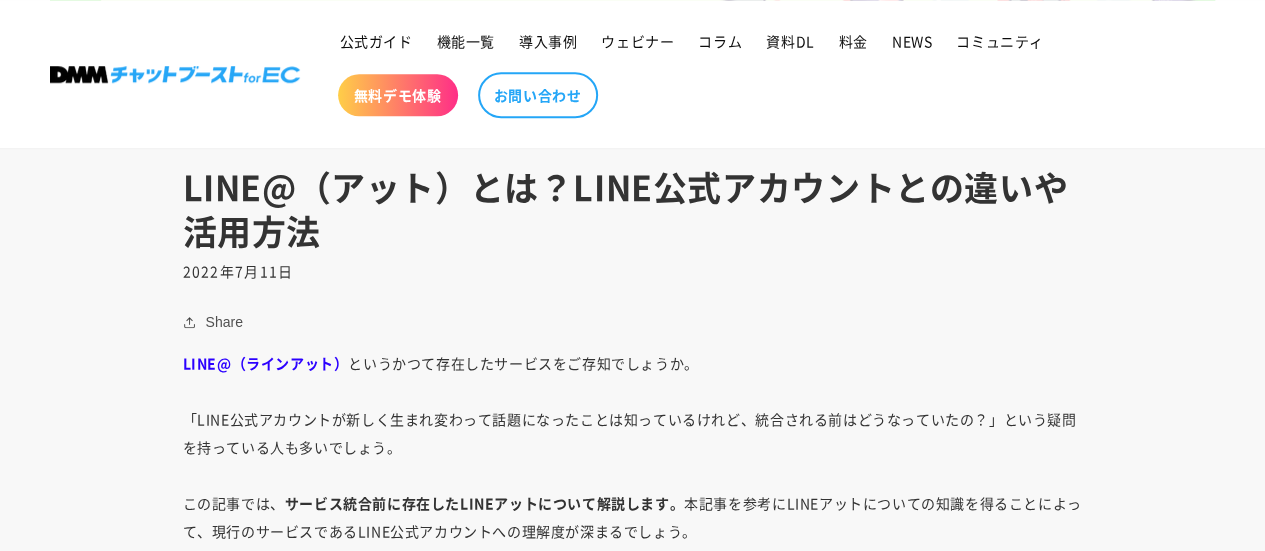 scroll, scrollTop: 800, scrollLeft: 0, axis: vertical 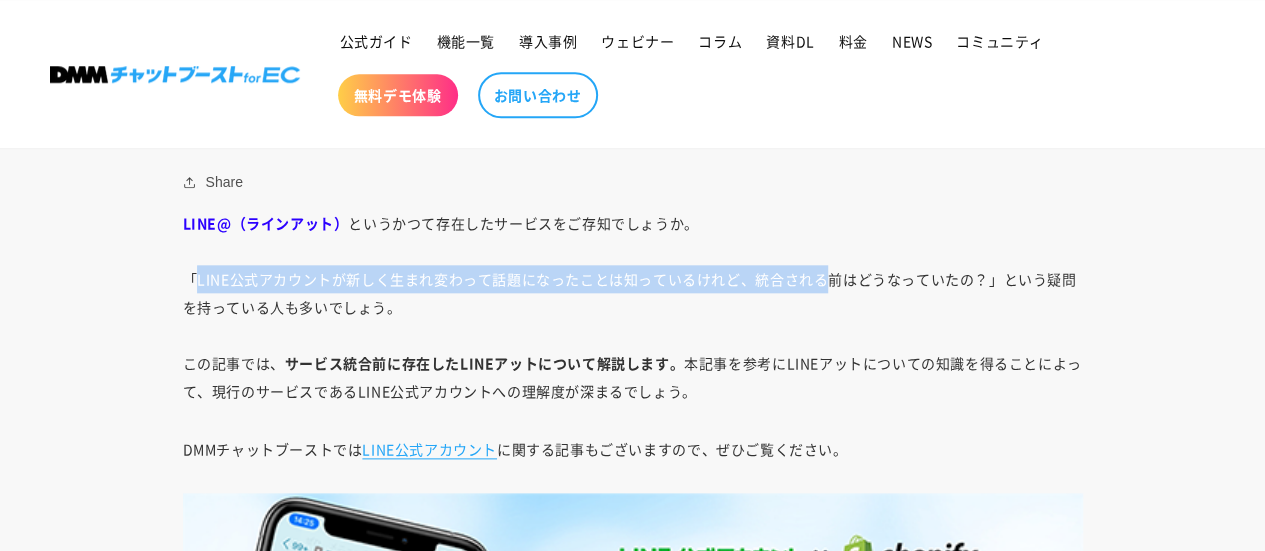 drag, startPoint x: 191, startPoint y: 277, endPoint x: 894, endPoint y: 290, distance: 703.1202 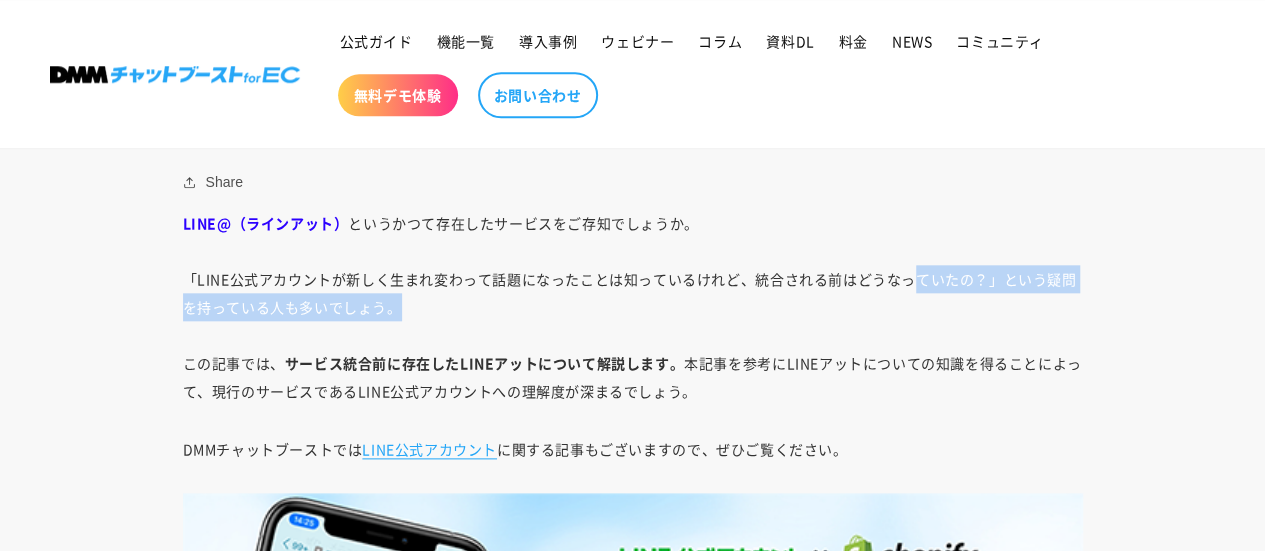 drag, startPoint x: 896, startPoint y: 293, endPoint x: 341, endPoint y: 303, distance: 555.0901 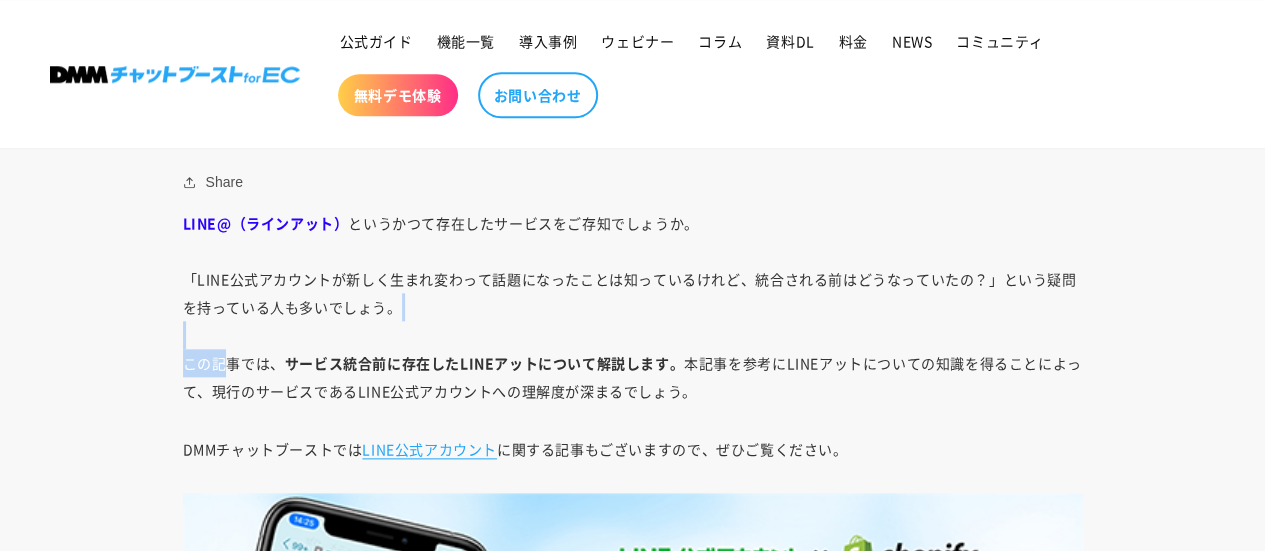 drag, startPoint x: 308, startPoint y: 354, endPoint x: 685, endPoint y: 343, distance: 377.16043 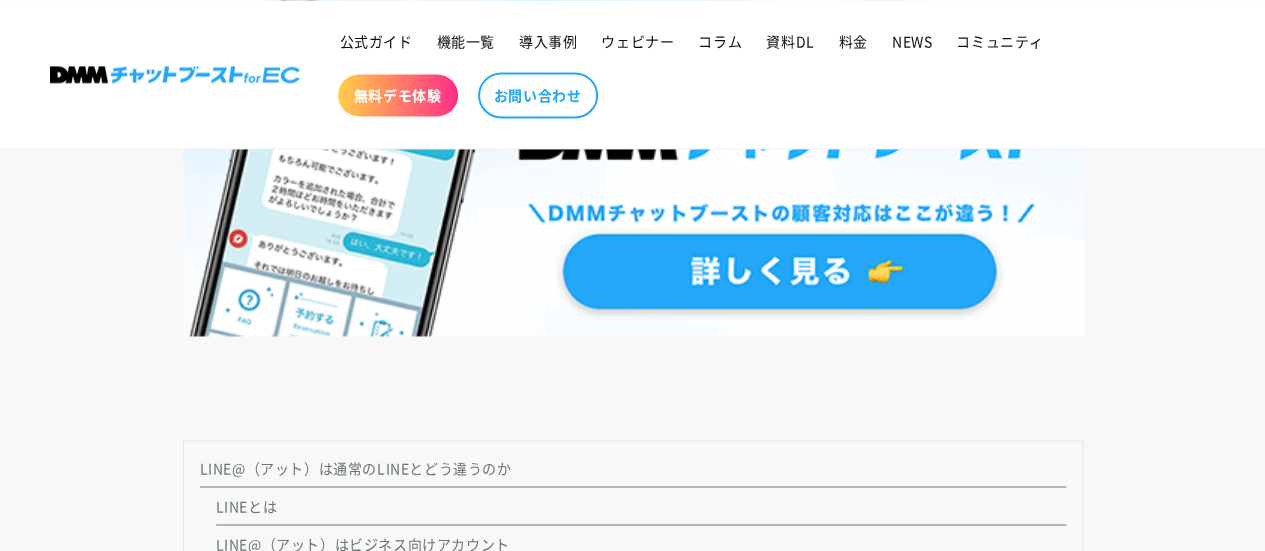 scroll, scrollTop: 1800, scrollLeft: 0, axis: vertical 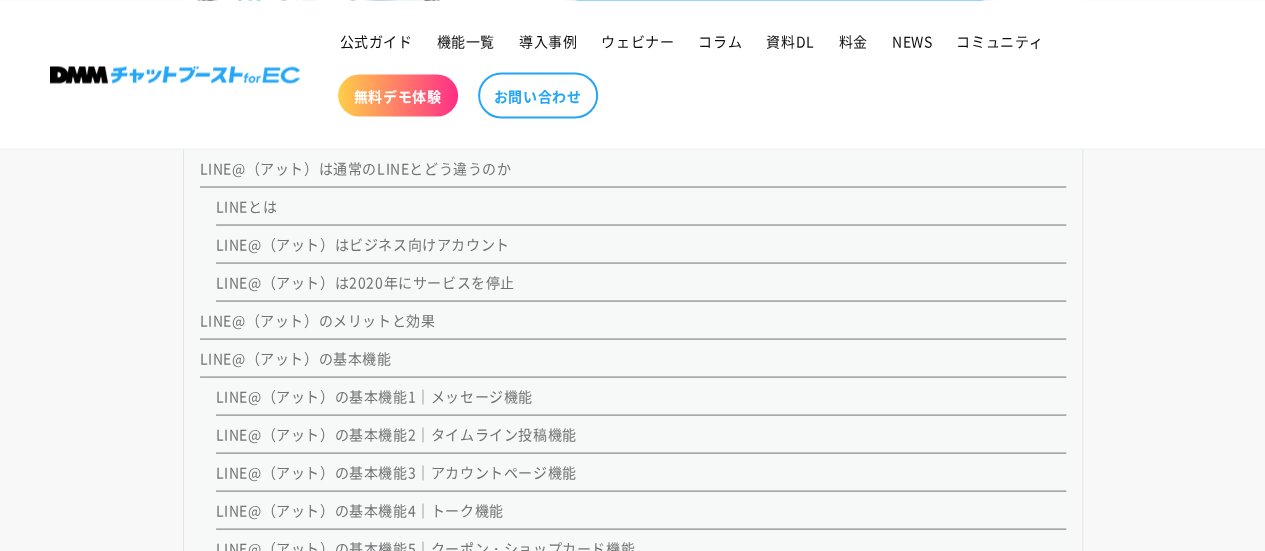 click on "LINE@（アット）は2020年にサービスを停止" at bounding box center (365, 281) 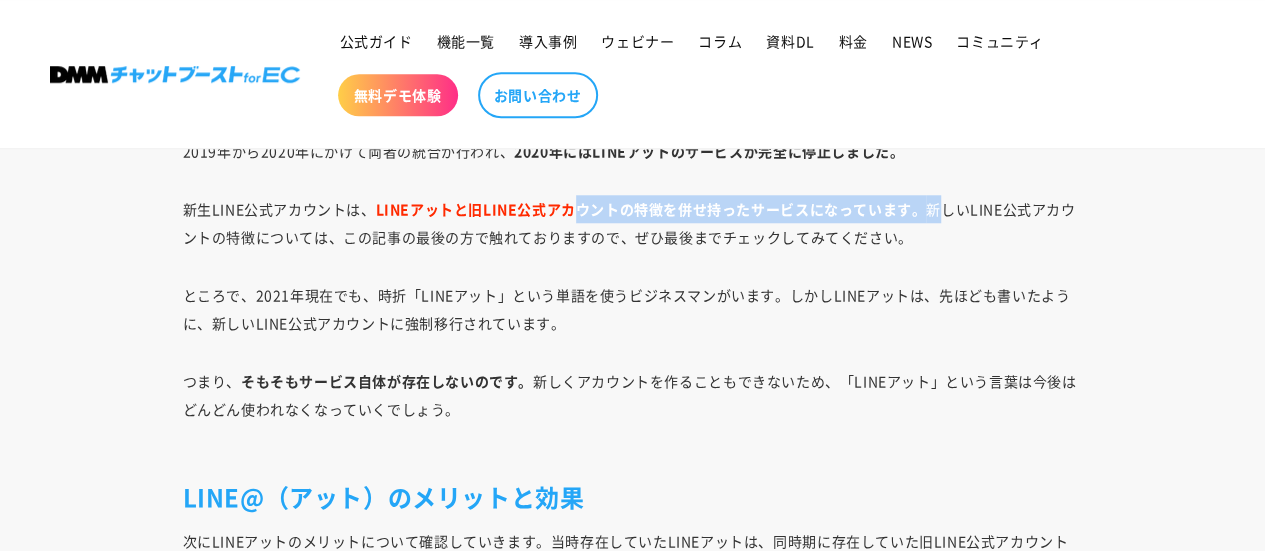 drag, startPoint x: 640, startPoint y: 187, endPoint x: 993, endPoint y: 199, distance: 353.20392 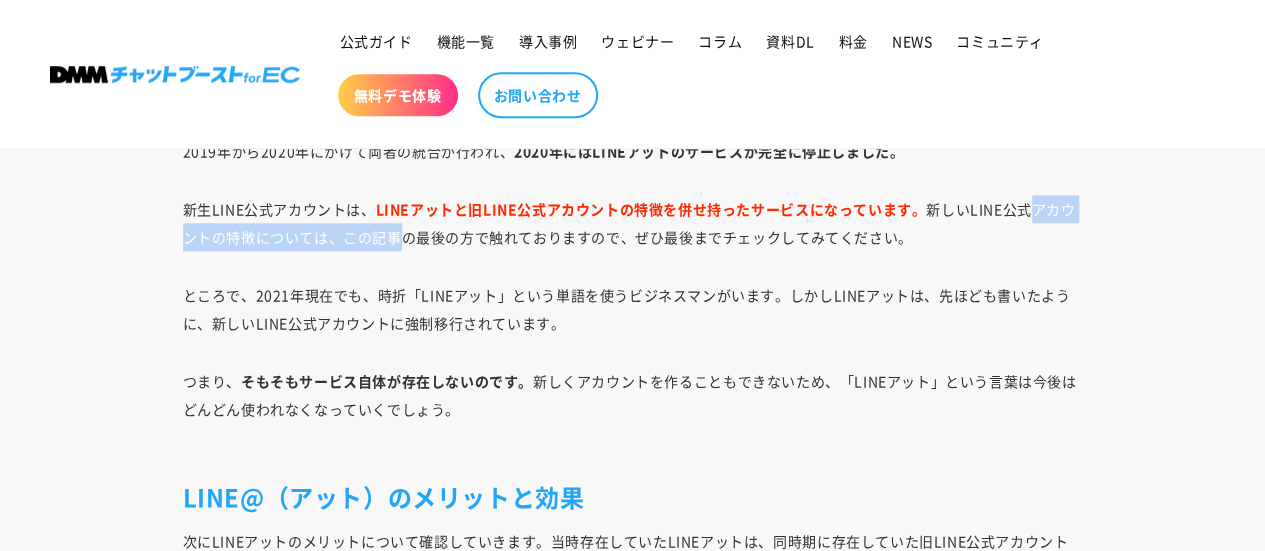 drag, startPoint x: 1030, startPoint y: 197, endPoint x: 390, endPoint y: 233, distance: 641.0117 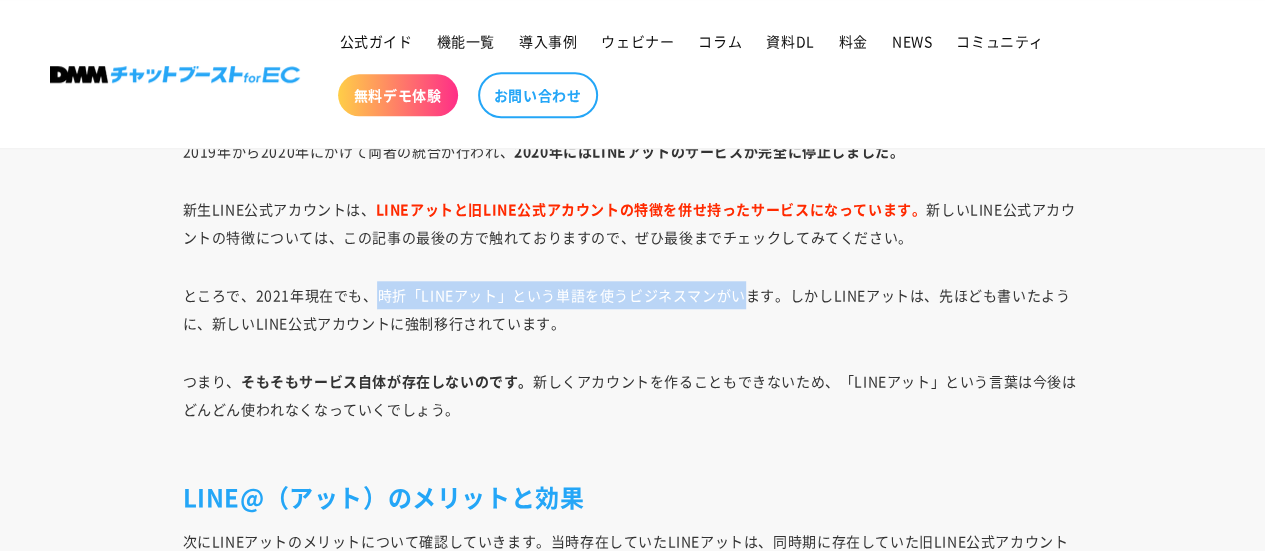 drag, startPoint x: 369, startPoint y: 273, endPoint x: 787, endPoint y: 263, distance: 418.1196 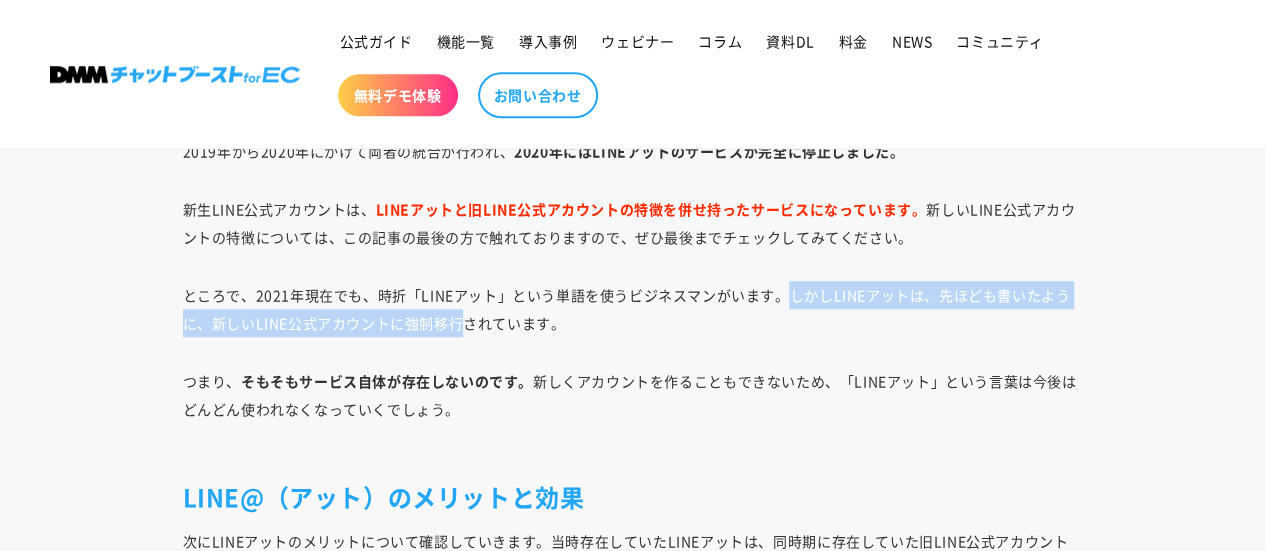 drag, startPoint x: 792, startPoint y: 263, endPoint x: 453, endPoint y: 305, distance: 341.59186 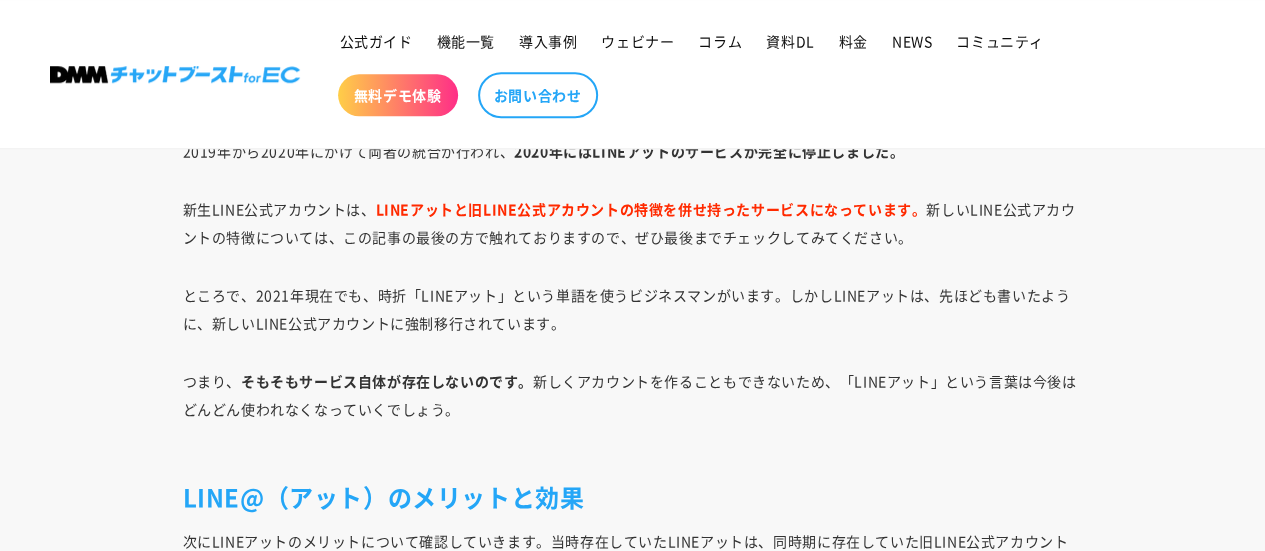 drag, startPoint x: 672, startPoint y: 291, endPoint x: 685, endPoint y: 287, distance: 13.601471 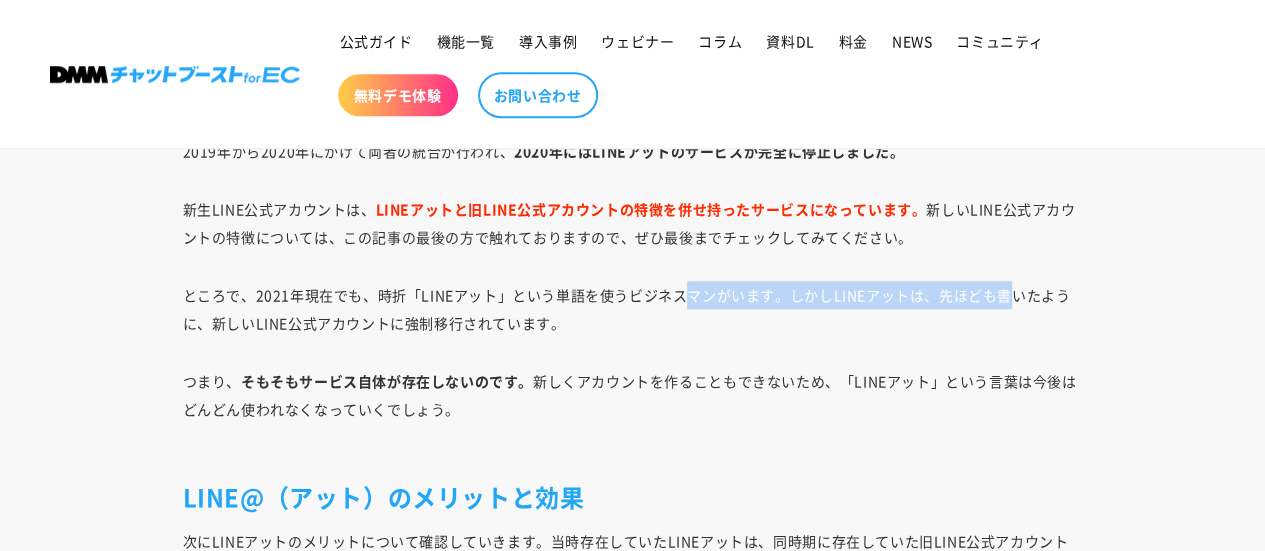 drag, startPoint x: 730, startPoint y: 281, endPoint x: 1031, endPoint y: 281, distance: 301 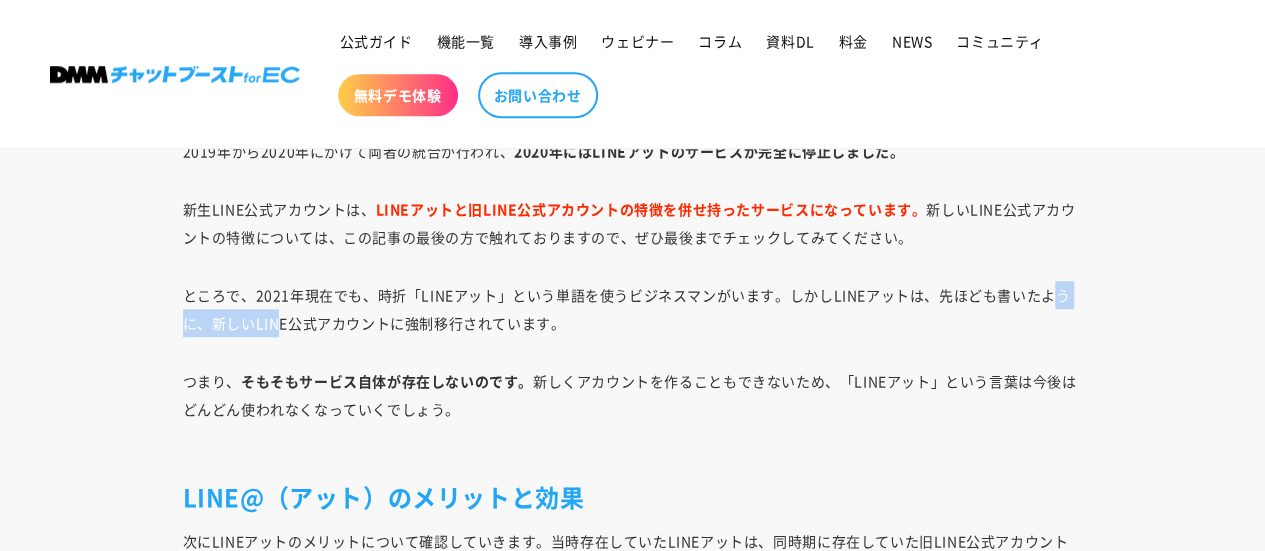 drag, startPoint x: 1058, startPoint y: 284, endPoint x: 282, endPoint y: 326, distance: 777.13574 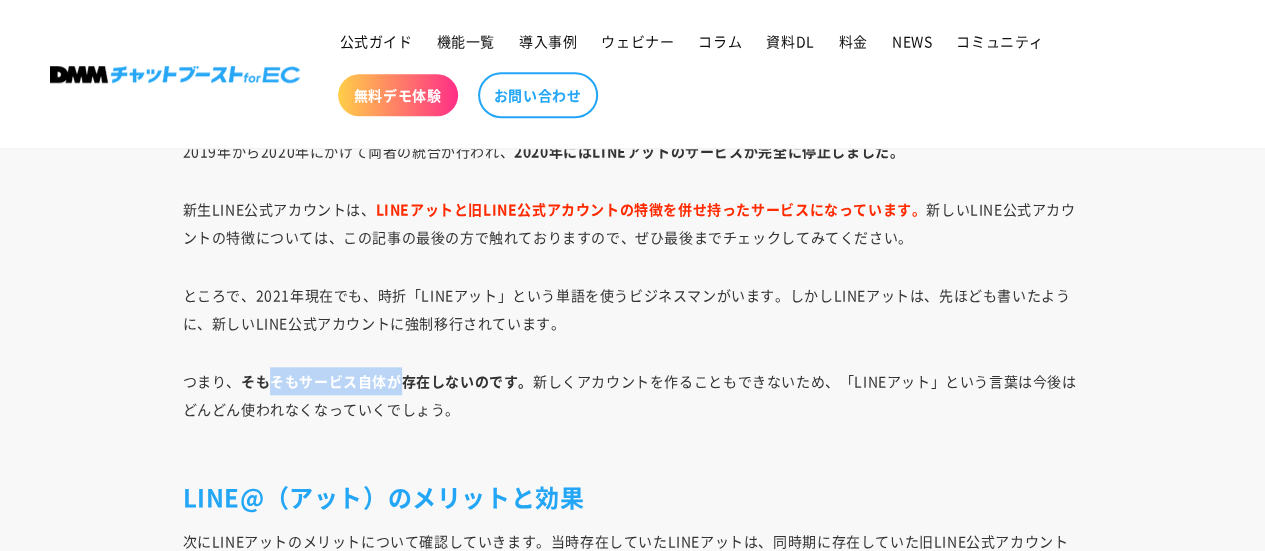 drag, startPoint x: 282, startPoint y: 326, endPoint x: 522, endPoint y: 314, distance: 240.29982 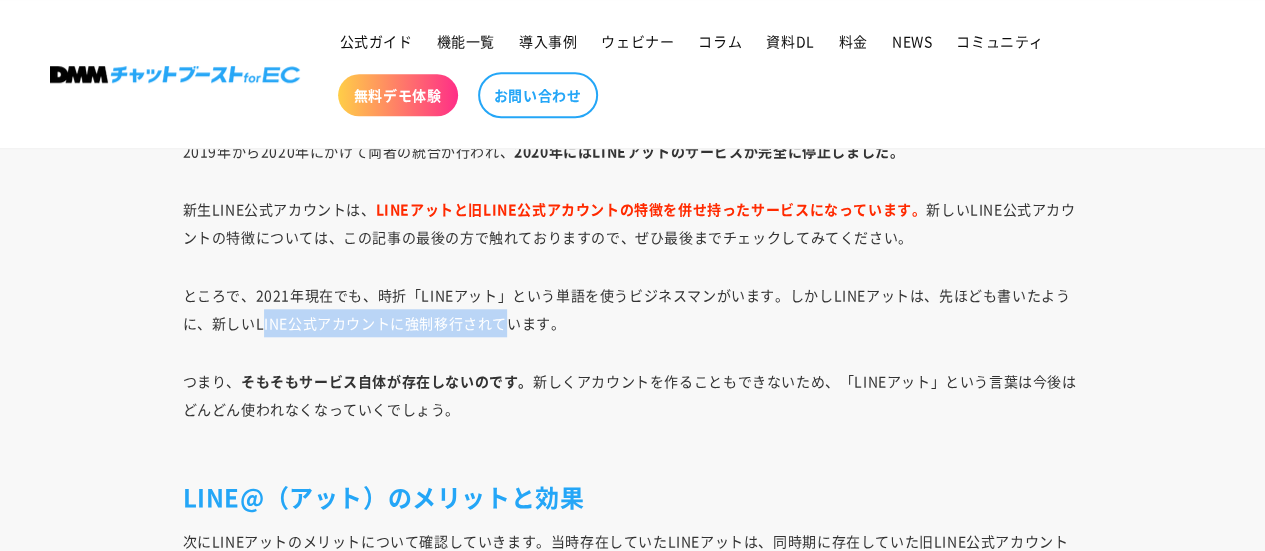 drag, startPoint x: 264, startPoint y: 317, endPoint x: 450, endPoint y: 339, distance: 187.29655 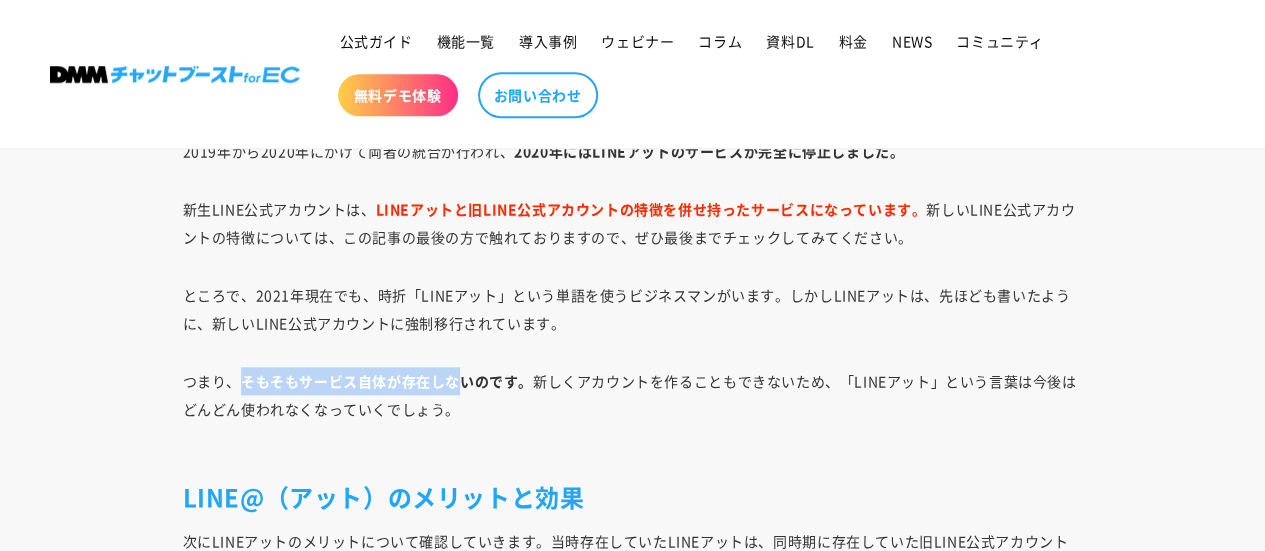 drag, startPoint x: 234, startPoint y: 369, endPoint x: 547, endPoint y: 381, distance: 313.22995 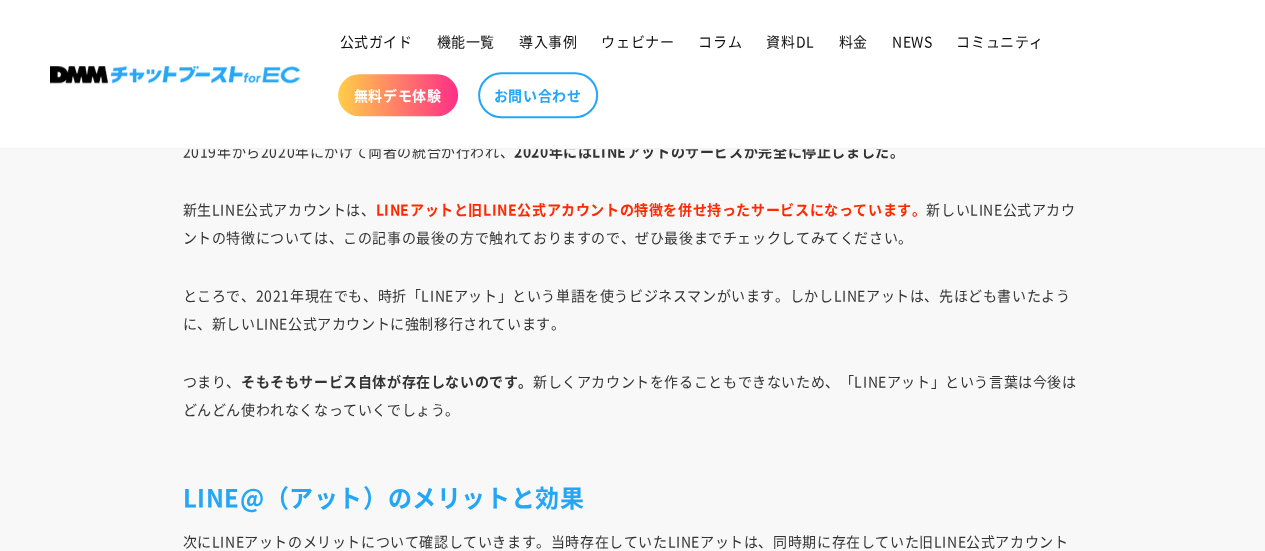 click on "つまり、 そもそもサービス自体が存在しないのです。 新しくアカウントを作ることもできないため、「LINEアット」という言葉は今後はどんどん使われなくなっていくでしょう。" at bounding box center [633, 409] 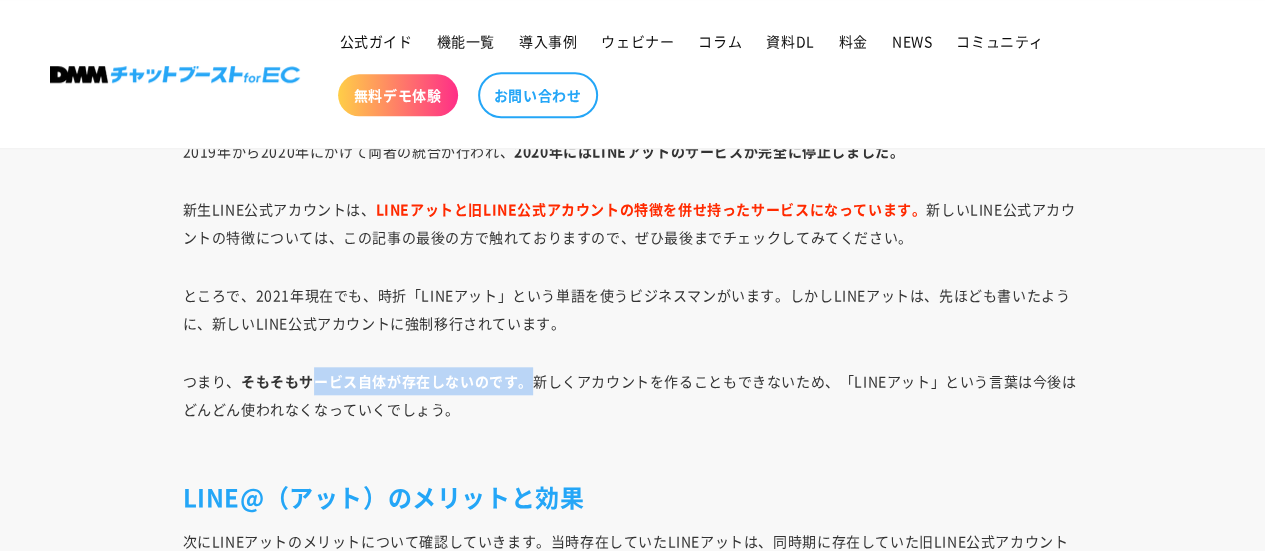 drag, startPoint x: 472, startPoint y: 375, endPoint x: 259, endPoint y: 358, distance: 213.67732 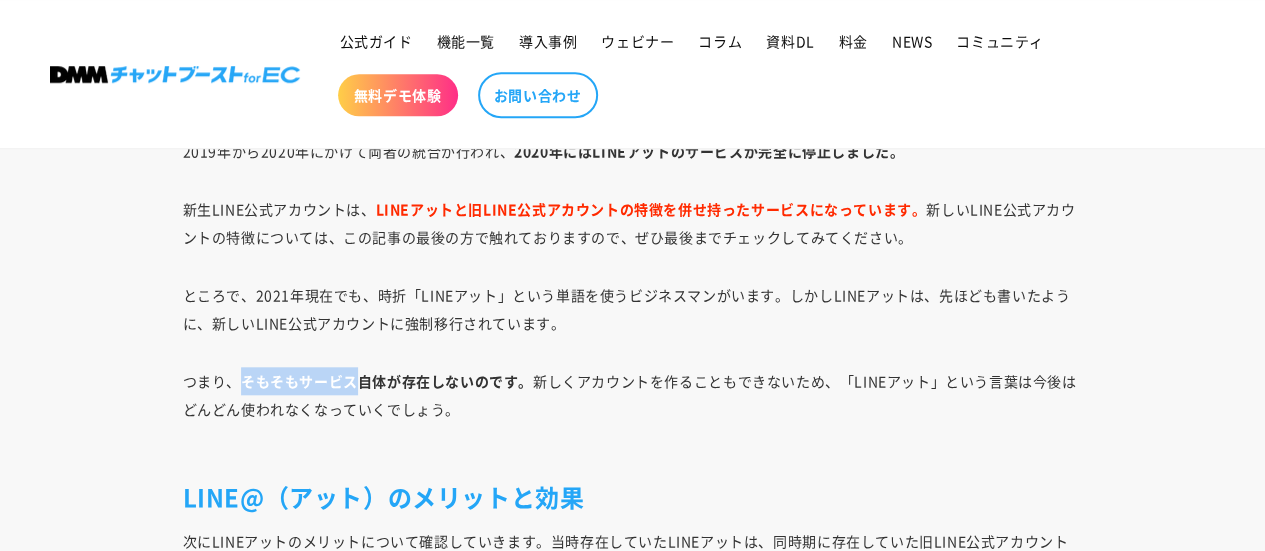 drag, startPoint x: 240, startPoint y: 360, endPoint x: 388, endPoint y: 379, distance: 149.21461 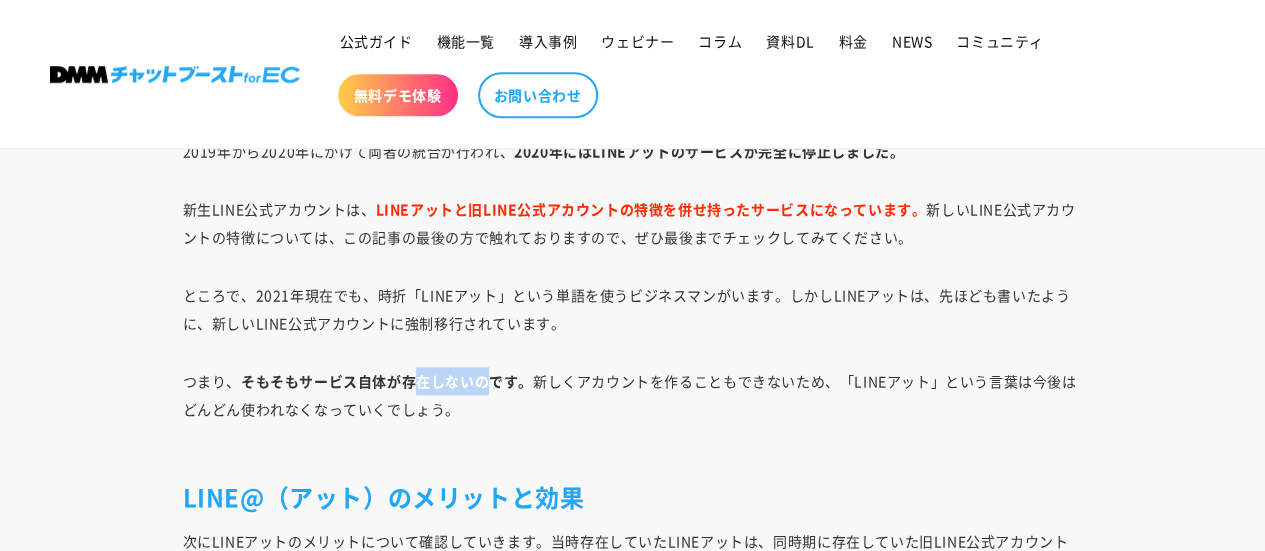 drag, startPoint x: 418, startPoint y: 380, endPoint x: 588, endPoint y: 369, distance: 170.35551 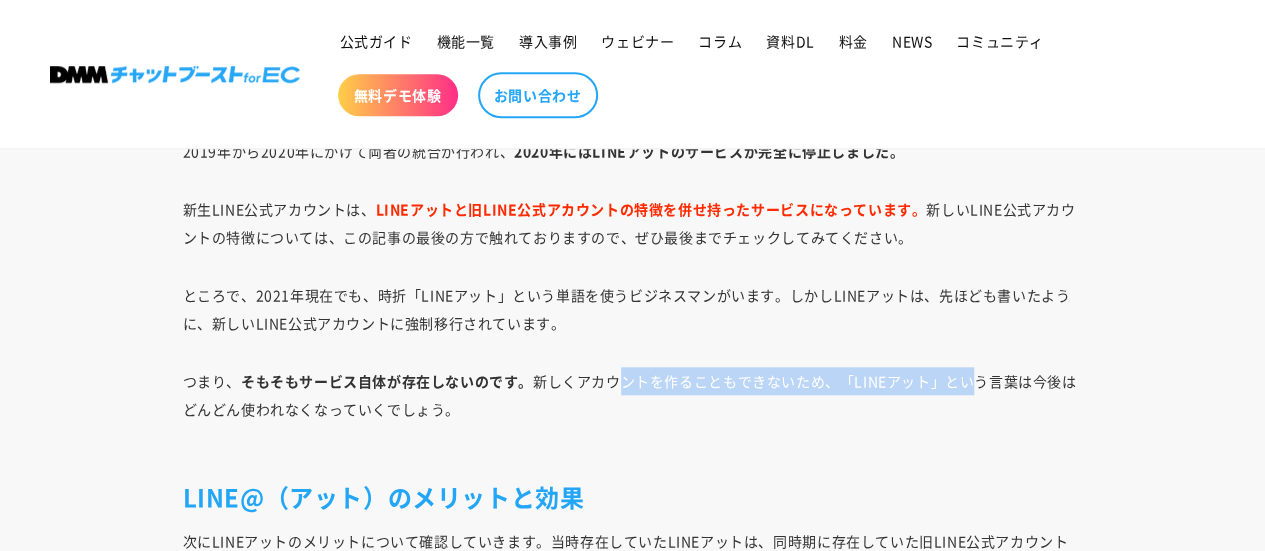drag, startPoint x: 711, startPoint y: 371, endPoint x: 1016, endPoint y: 370, distance: 305.00165 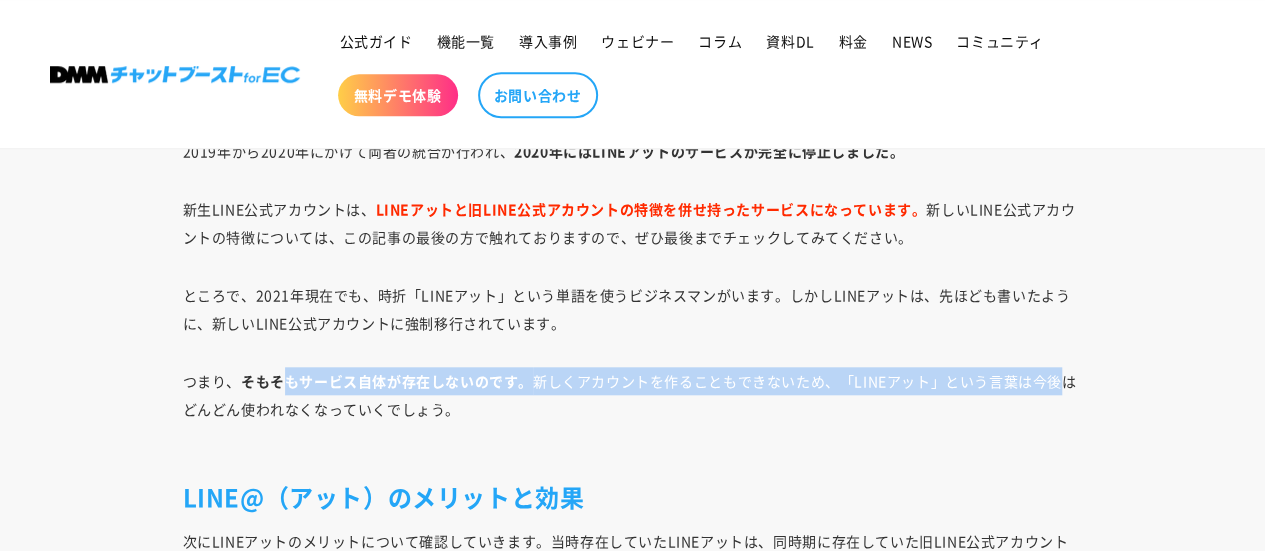 drag, startPoint x: 1068, startPoint y: 371, endPoint x: 262, endPoint y: 359, distance: 806.08936 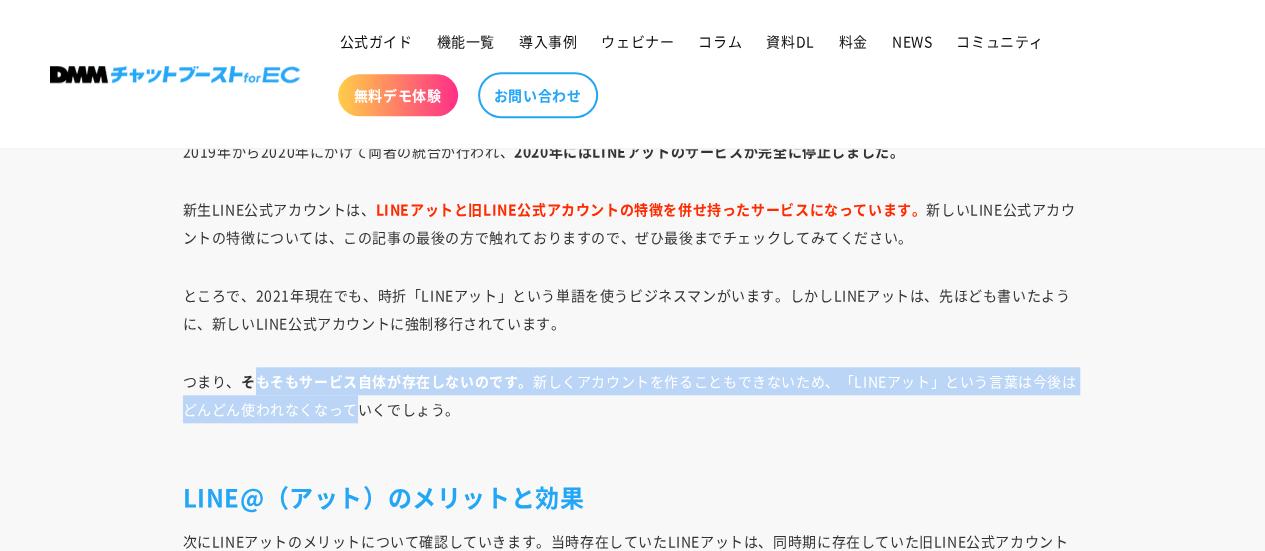 drag, startPoint x: 276, startPoint y: 387, endPoint x: 462, endPoint y: 388, distance: 186.00269 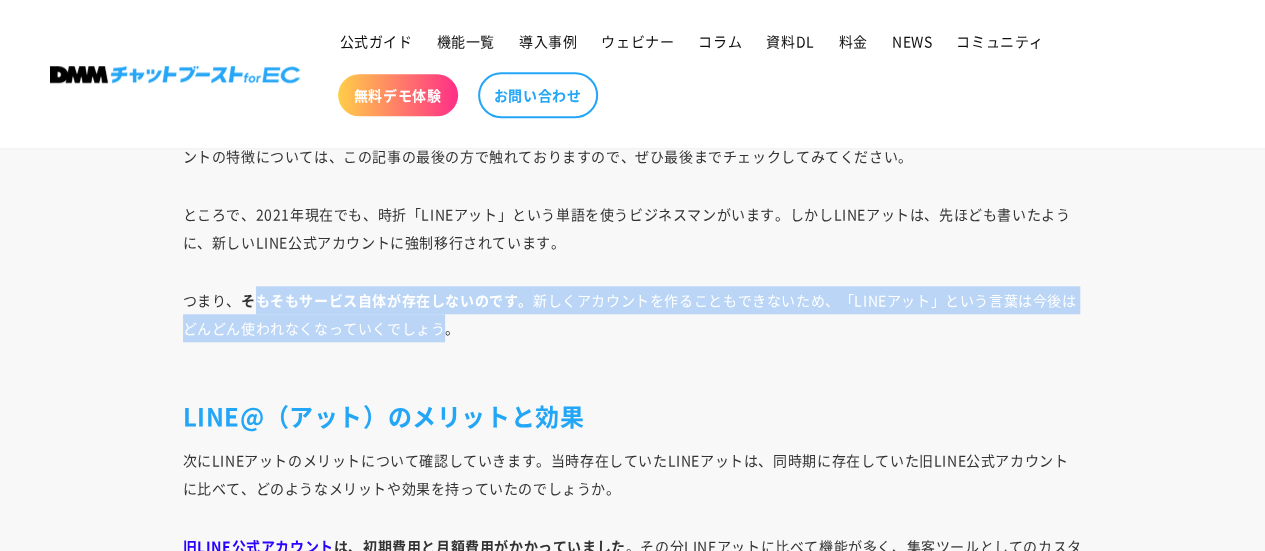 scroll, scrollTop: 4843, scrollLeft: 0, axis: vertical 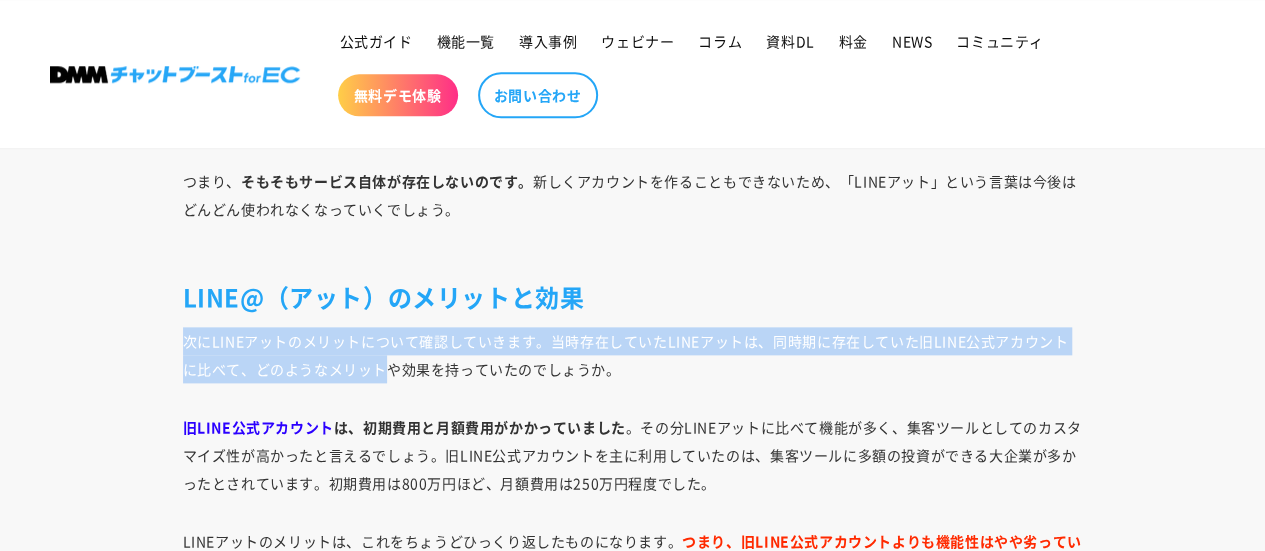 drag, startPoint x: 187, startPoint y: 328, endPoint x: 508, endPoint y: 350, distance: 321.75302 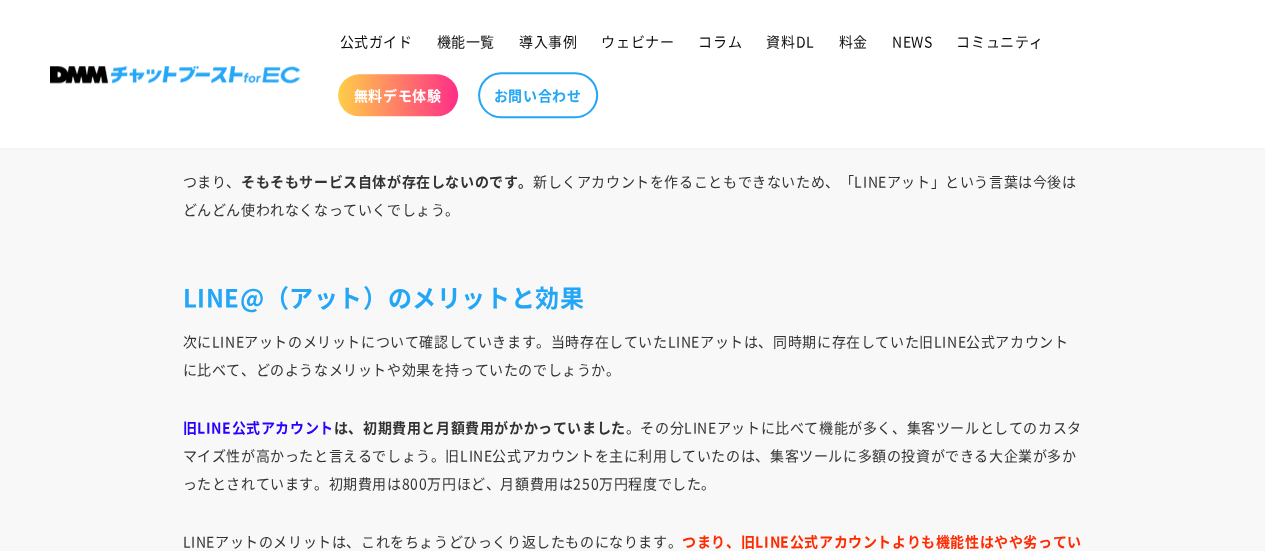 click on "次にLINEアットのメリットについて確認していきます。当時存在していたLINEアットは、同時期に存在していた旧LINE公式アカウントに比べて、どのようなメリットや効果を持っていたのでしょうか。" at bounding box center (633, 355) 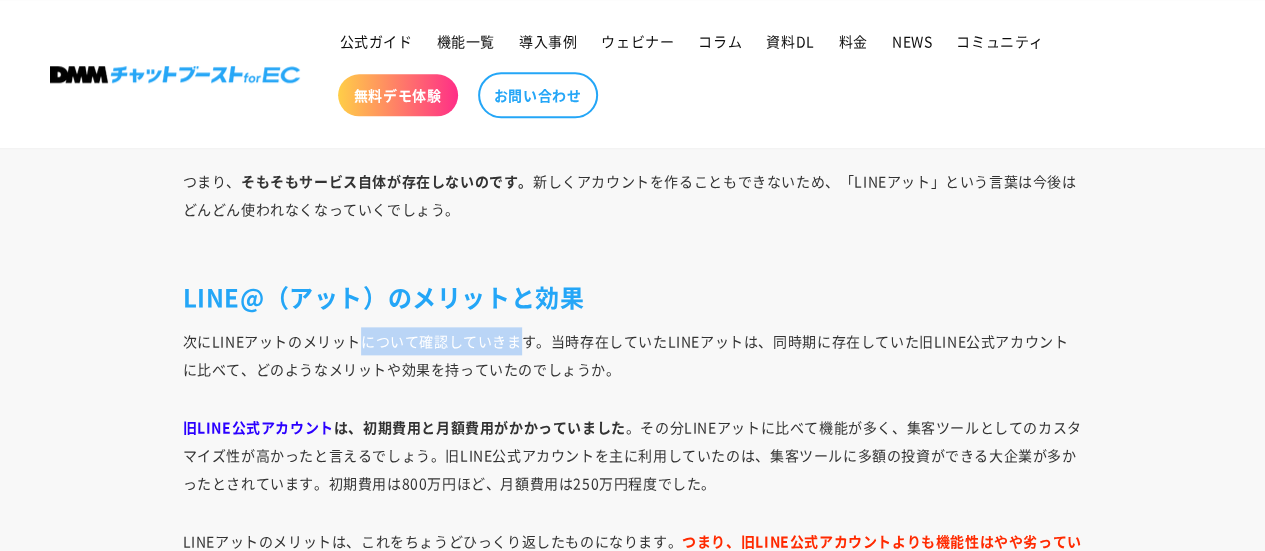 drag, startPoint x: 523, startPoint y: 335, endPoint x: 276, endPoint y: 330, distance: 247.0506 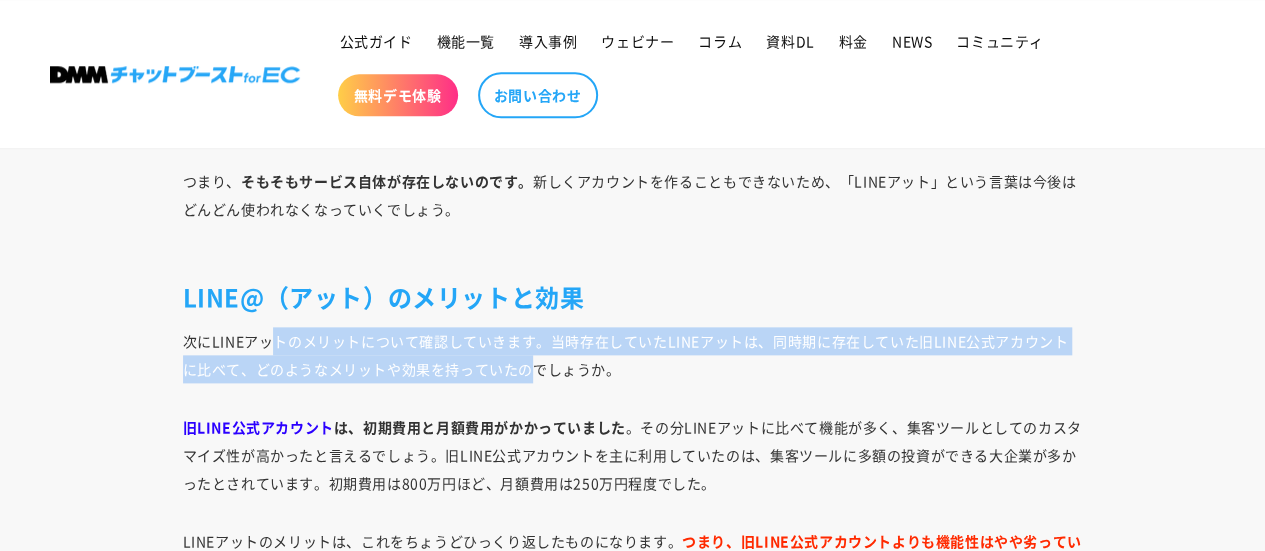 drag, startPoint x: 276, startPoint y: 330, endPoint x: 536, endPoint y: 352, distance: 260.9291 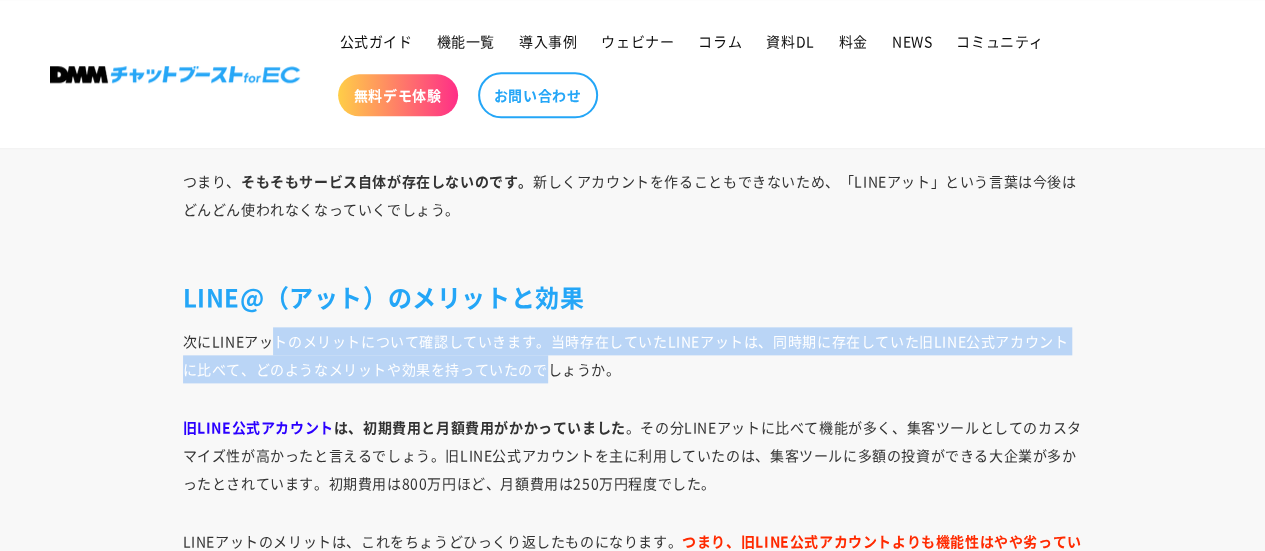 click on "LINE@（ラインアット） というかつて存在したサービスをご存知でしょうか。 「LINE公式アカウントが新しく生まれ変わって話題になったことは知っているけれど、統合される前はどうなっていたの？」という疑問を持っている人も多いでしょう。 この記事では、 サービス統合前に存在したLINEアットについて解説します。 本記事を参考にLINEアットについての知識を得ることによって、現行のサービスであるLINE公式アカウントへの理解度が深まるでしょう。
DMMチャットブーストでは LINE公式アカウント に関する記事もございますので、ぜひご覧ください。
LINE@（アット）は通常のLINEとどう違うのか
LINEとは
LINE@（アット）はビジネス向けアカウント
LINE@（アット）のメリットと効果" at bounding box center [633, 6835] 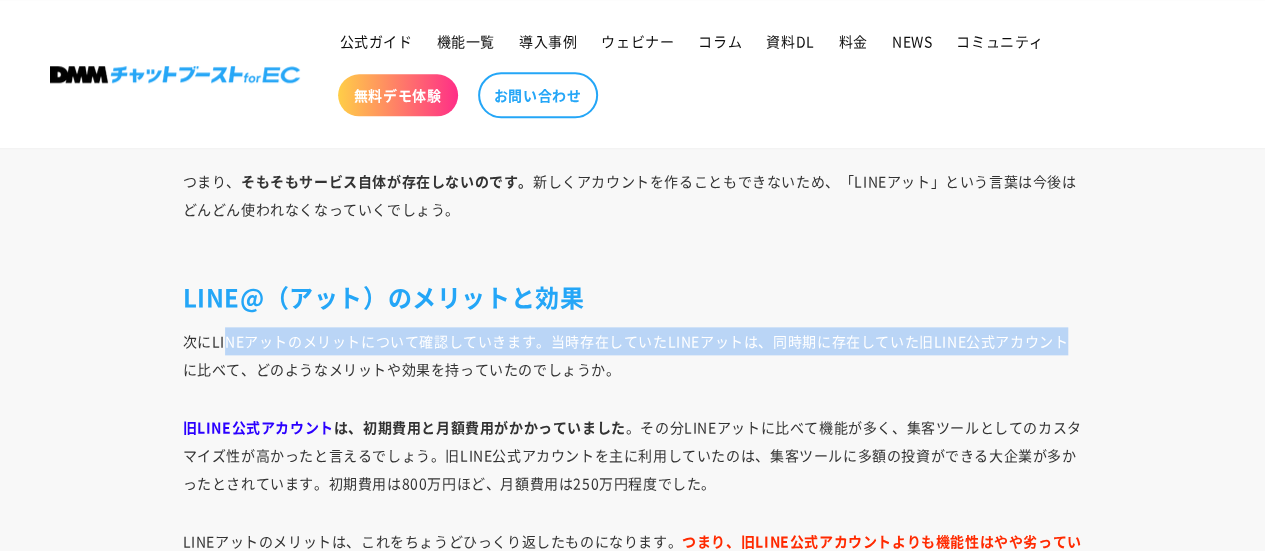 drag, startPoint x: 243, startPoint y: 331, endPoint x: 1075, endPoint y: 323, distance: 832.03845 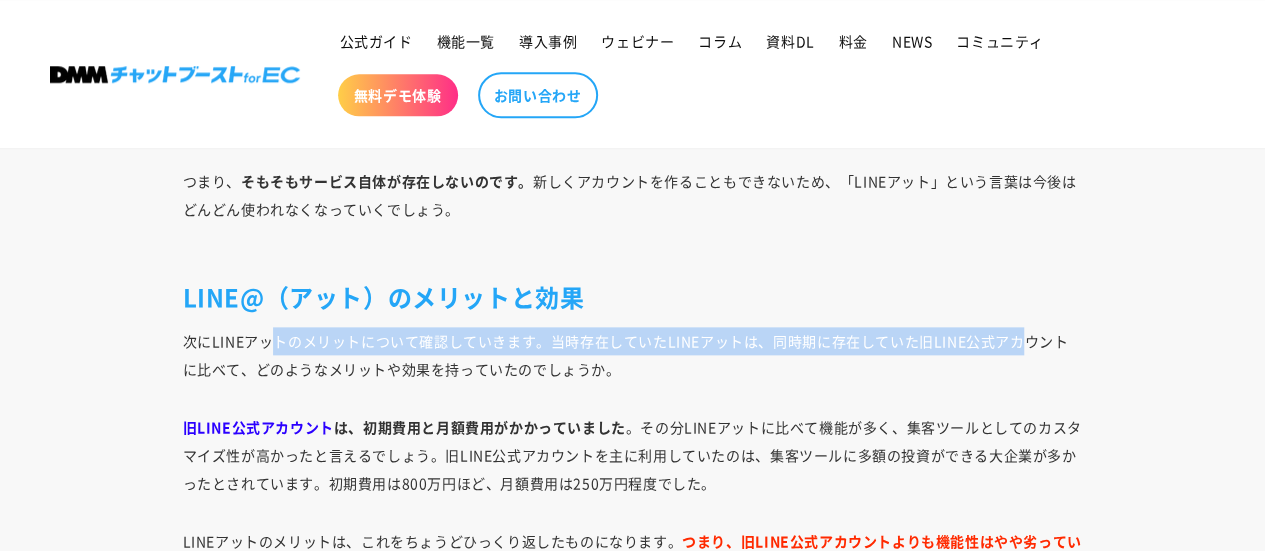 drag, startPoint x: 929, startPoint y: 322, endPoint x: 268, endPoint y: 328, distance: 661.0272 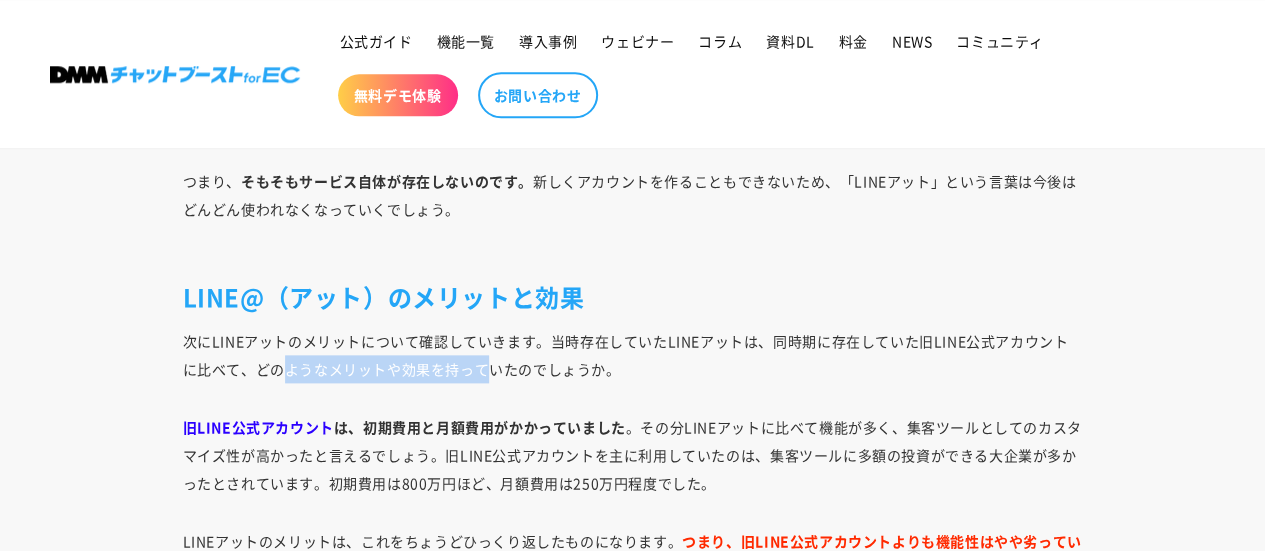 drag, startPoint x: 324, startPoint y: 353, endPoint x: 579, endPoint y: 355, distance: 255.00784 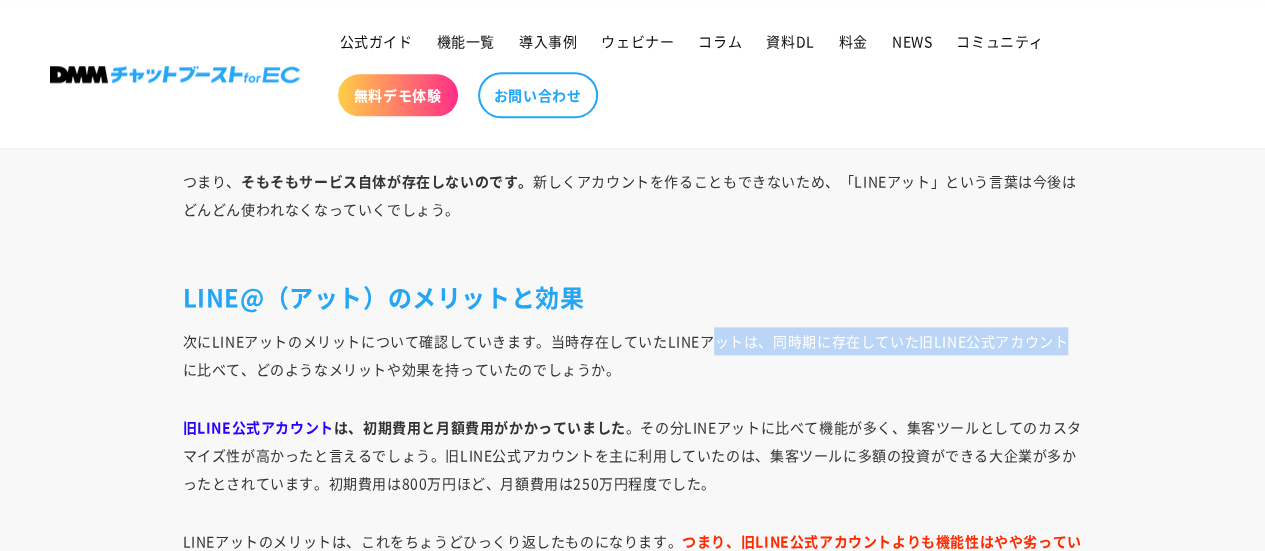 drag, startPoint x: 734, startPoint y: 318, endPoint x: 1084, endPoint y: 339, distance: 350.62943 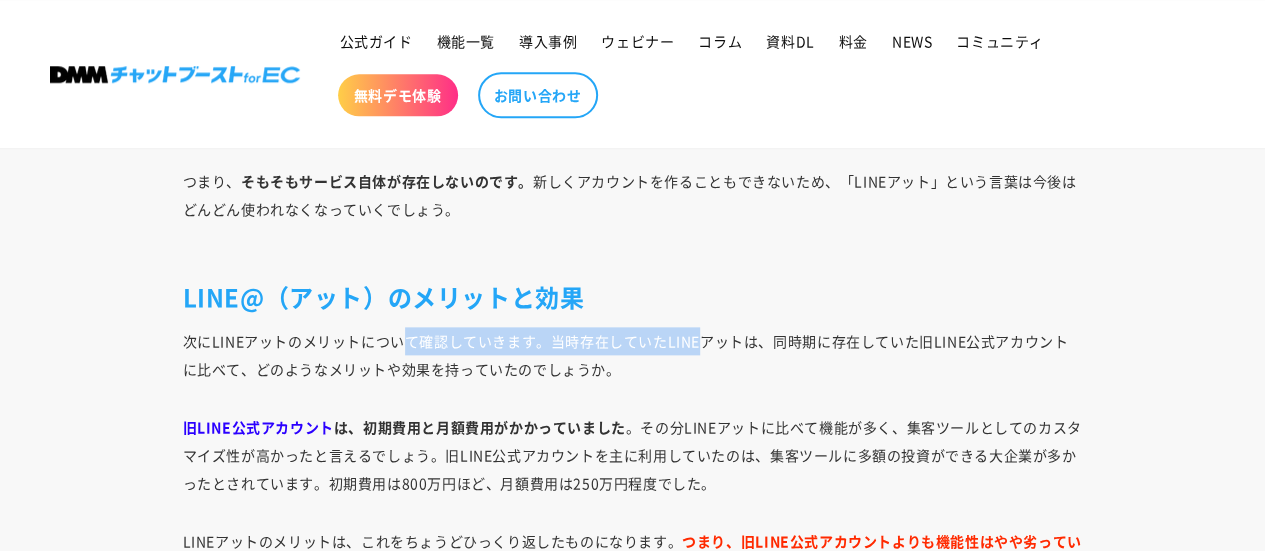 drag, startPoint x: 683, startPoint y: 322, endPoint x: 316, endPoint y: 329, distance: 367.06674 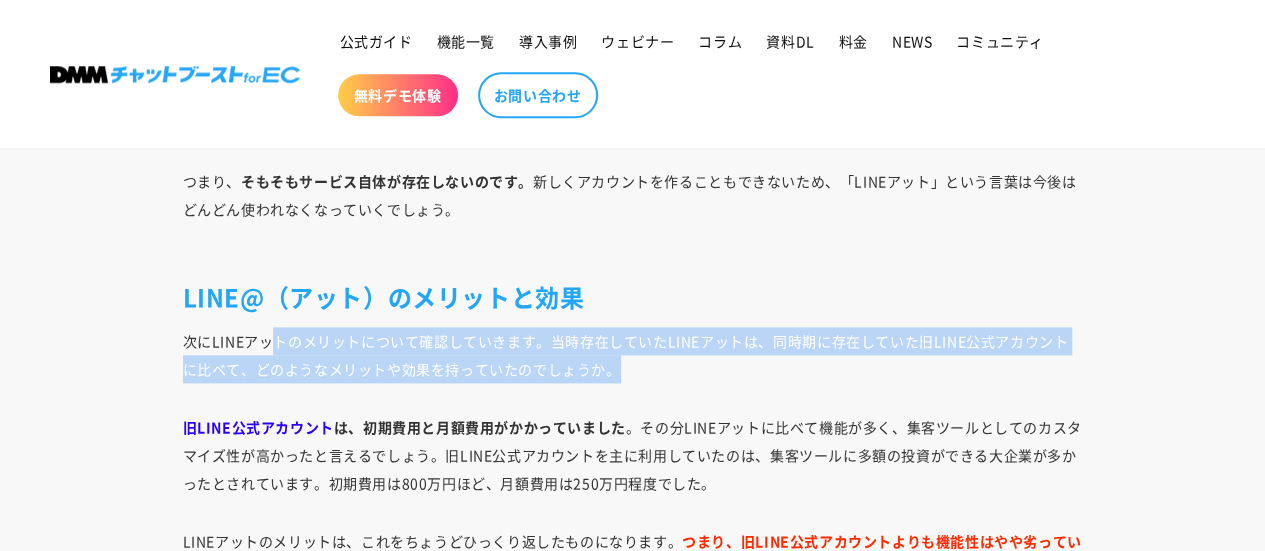 drag, startPoint x: 268, startPoint y: 325, endPoint x: 889, endPoint y: 344, distance: 621.2906 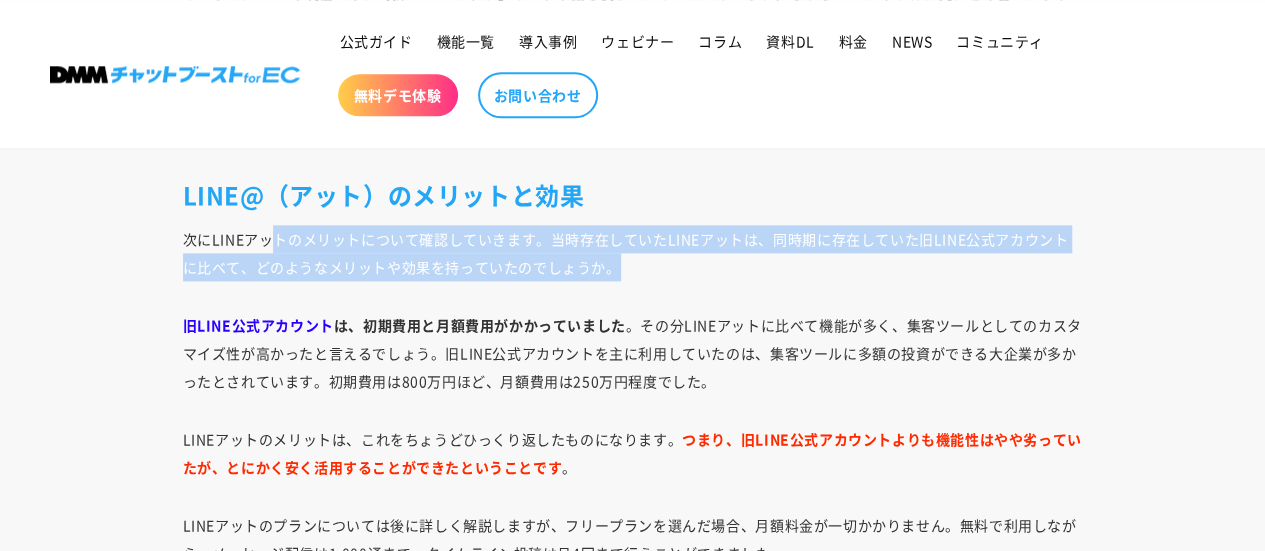 scroll, scrollTop: 5043, scrollLeft: 0, axis: vertical 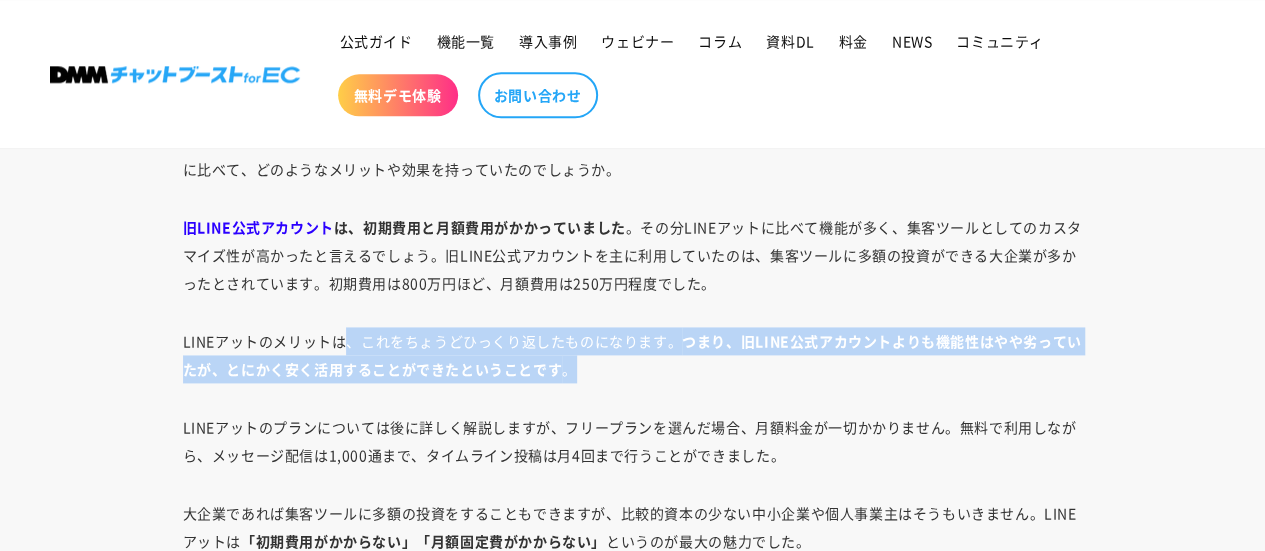 drag, startPoint x: 362, startPoint y: 323, endPoint x: 994, endPoint y: 341, distance: 632.2563 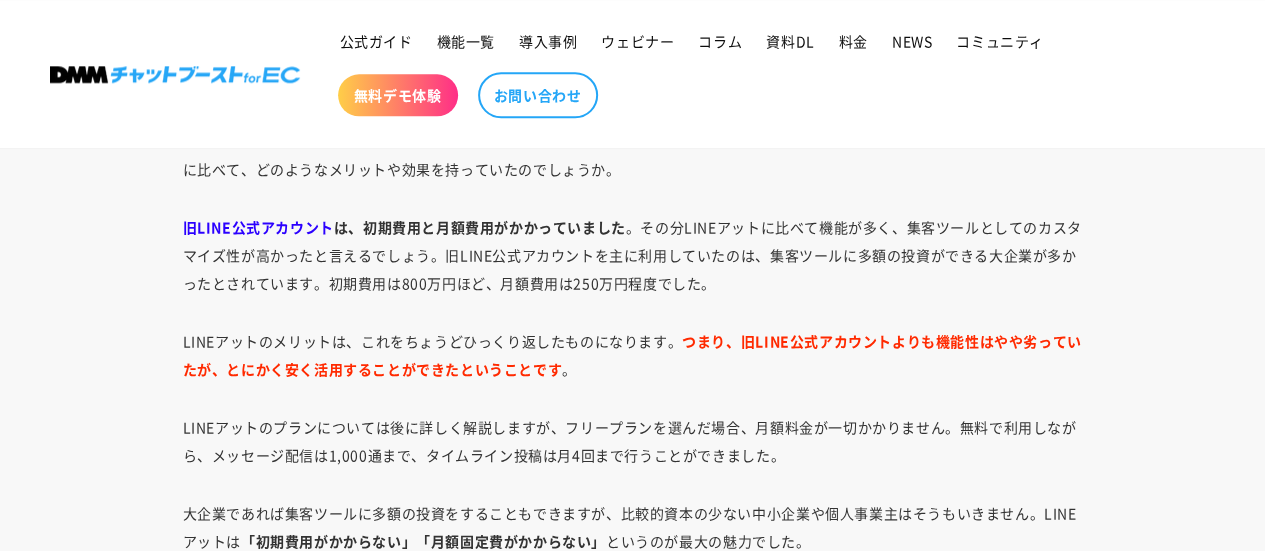 click on "LINEアットのメリットは、これをちょうどひっくり返したものになります。 つまり、旧LINE公式アカウントよりも機能性はやや劣っていたが、とにかく安く活用することができたということです 。" at bounding box center [633, 355] 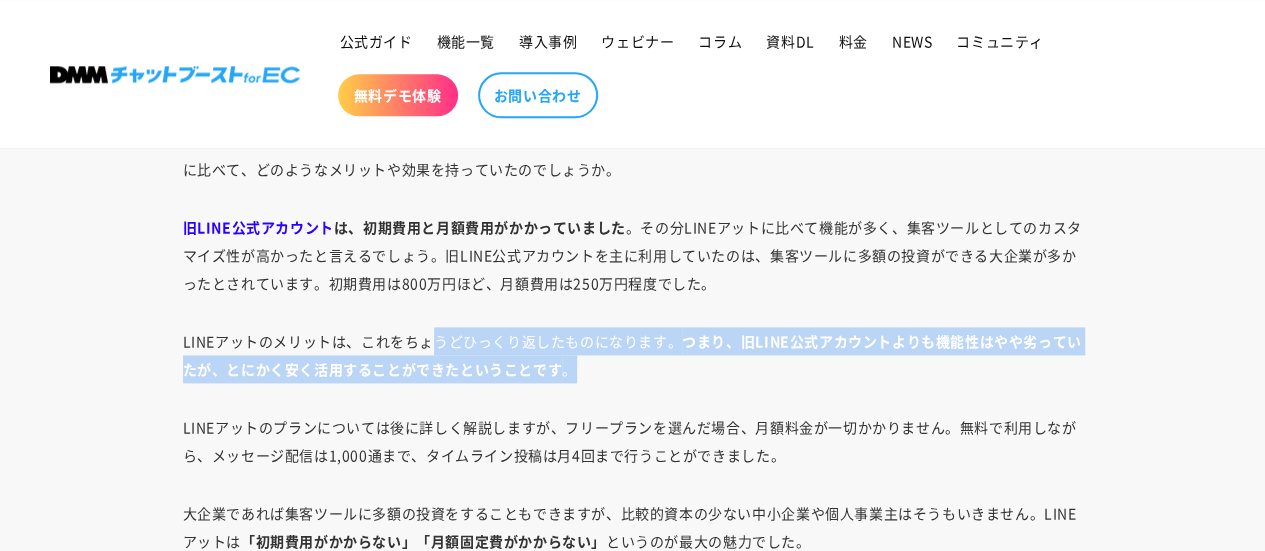 drag 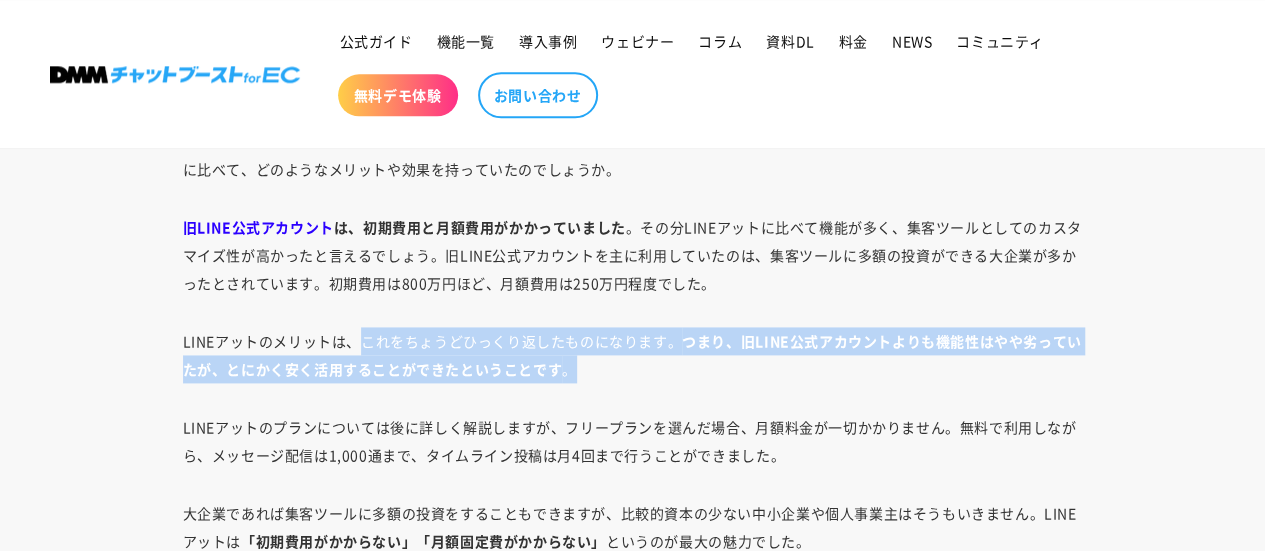 click on "LINEアットのメリットは、これをちょうどひっくり返したものになります。 つまり、旧LINE公式アカウントよりも機能性はやや劣っていたが、とにかく安く活用することができたということです 。" at bounding box center [633, 355] 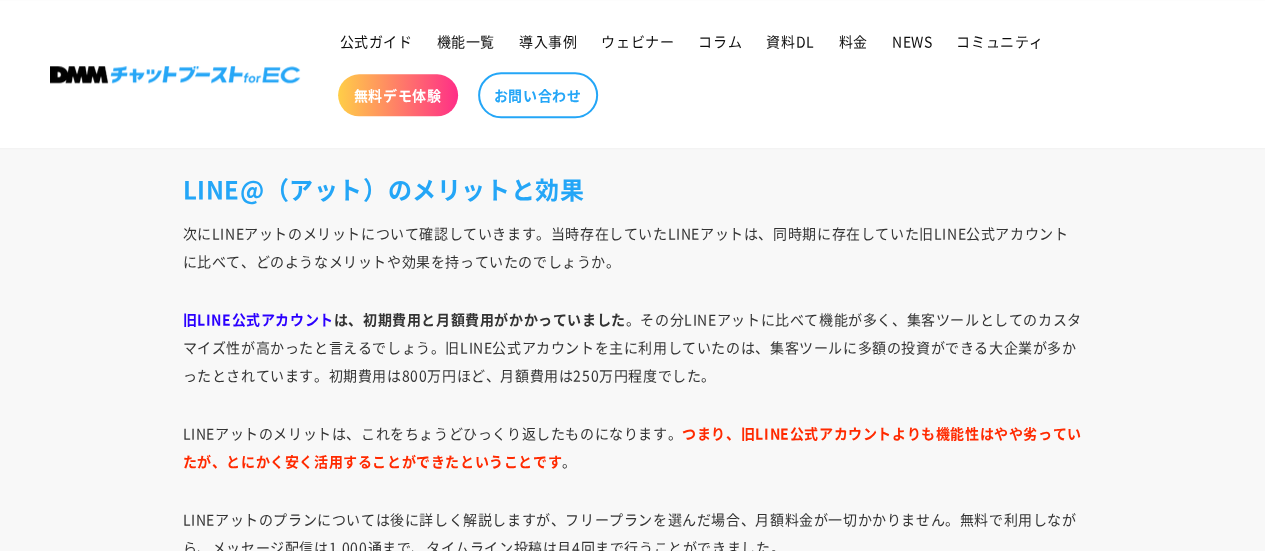 scroll, scrollTop: 4943, scrollLeft: 0, axis: vertical 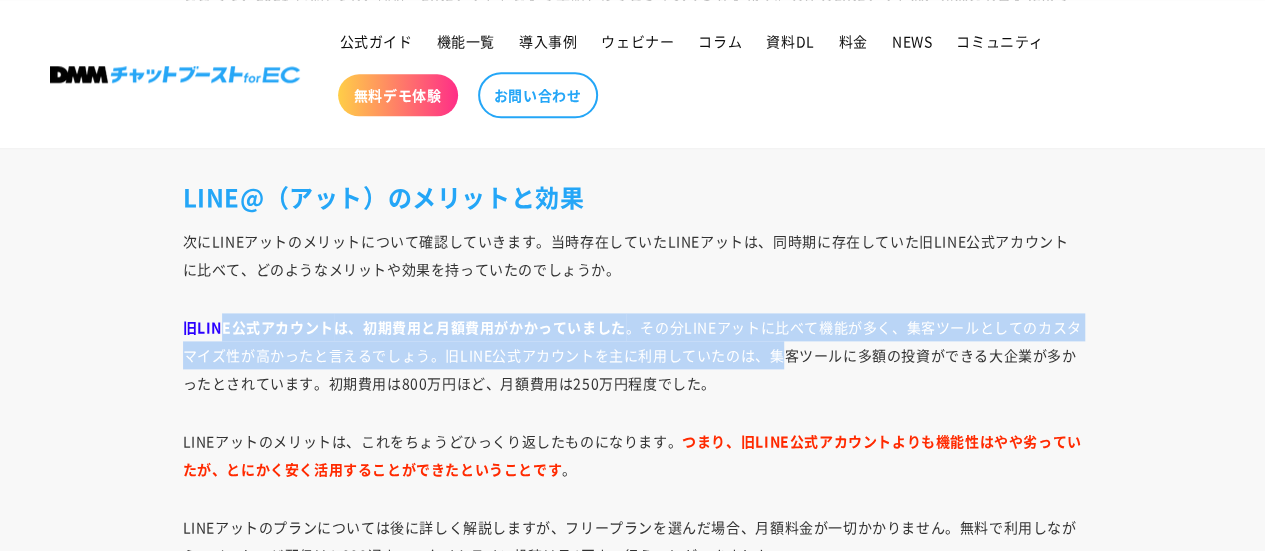 click on "旧LINE公式アカウント は、初期費用と月額費用がかかっていました 。その分LINEアットに比べて機能が多く、集客ツールとしてのカスタマイズ性が高かったと言えるでしょう。旧LINE公式アカウントを主に利用していたのは、集客ツールに多額の投資ができる大企業が多かったとされています。初期費用は800万円ほど、月額費用は250万円程度でした。" at bounding box center [633, 355] 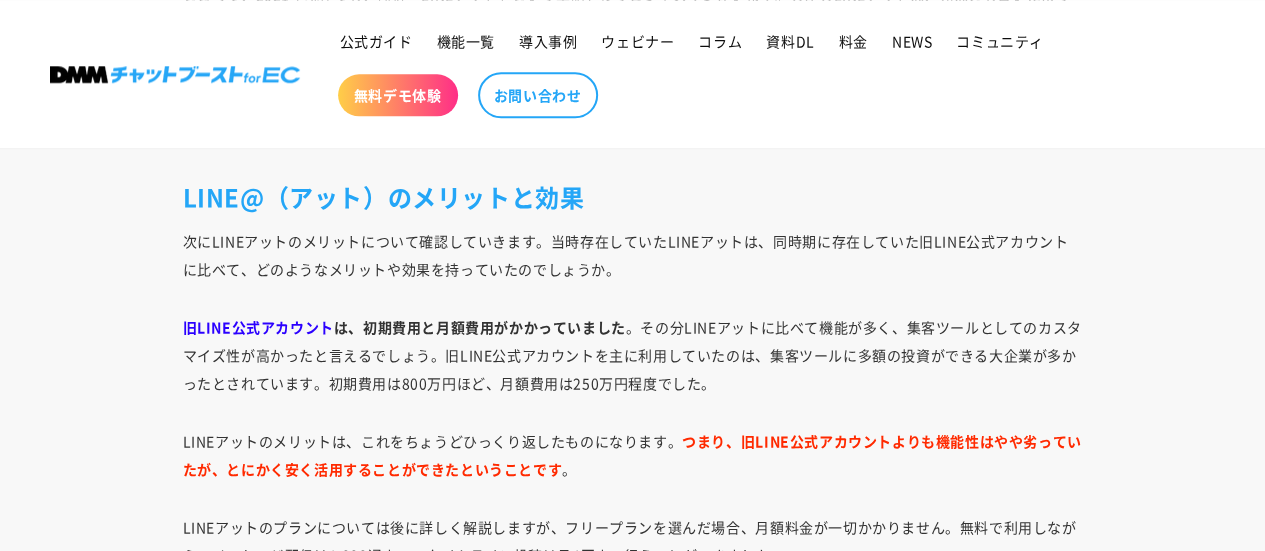 click on "旧LINE公式アカウント は、初期費用と月額費用がかかっていました 。その分LINEアットに比べて機能が多く、集客ツールとしてのカスタマイズ性が高かったと言えるでしょう。旧LINE公式アカウントを主に利用していたのは、集客ツールに多額の投資ができる大企業が多かったとされています。初期費用は800万円ほど、月額費用は250万円程度でした。" at bounding box center [633, 355] 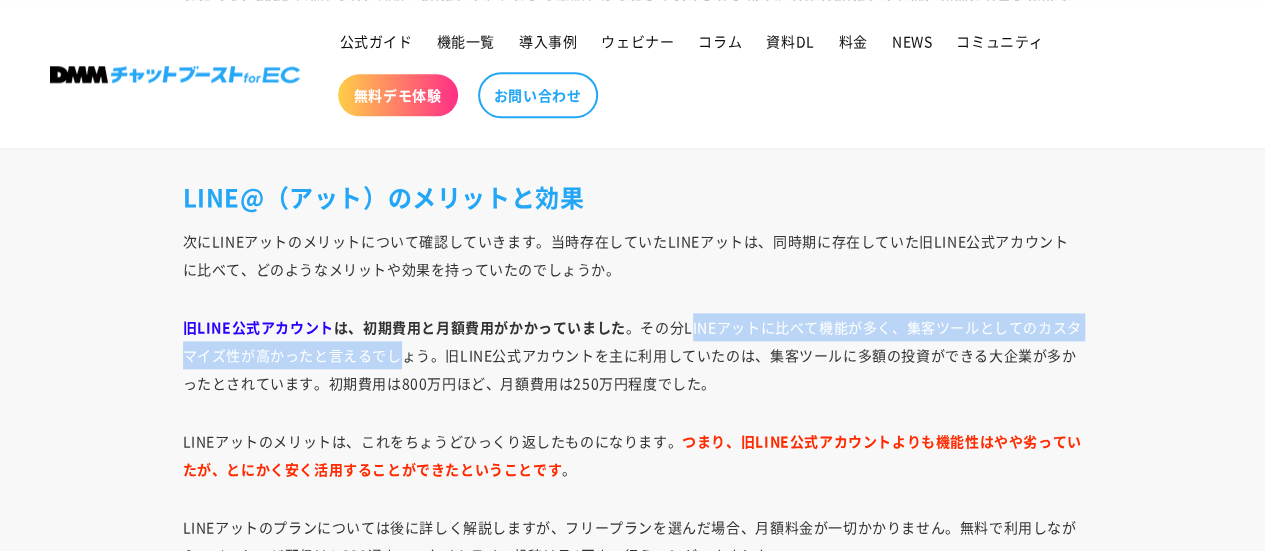click on "旧LINE公式アカウント は、初期費用と月額費用がかかっていました 。その分LINEアットに比べて機能が多く、集客ツールとしてのカスタマイズ性が高かったと言えるでしょう。旧LINE公式アカウントを主に利用していたのは、集客ツールに多額の投資ができる大企業が多かったとされています。初期費用は800万円ほど、月額費用は250万円程度でした。" at bounding box center (633, 355) 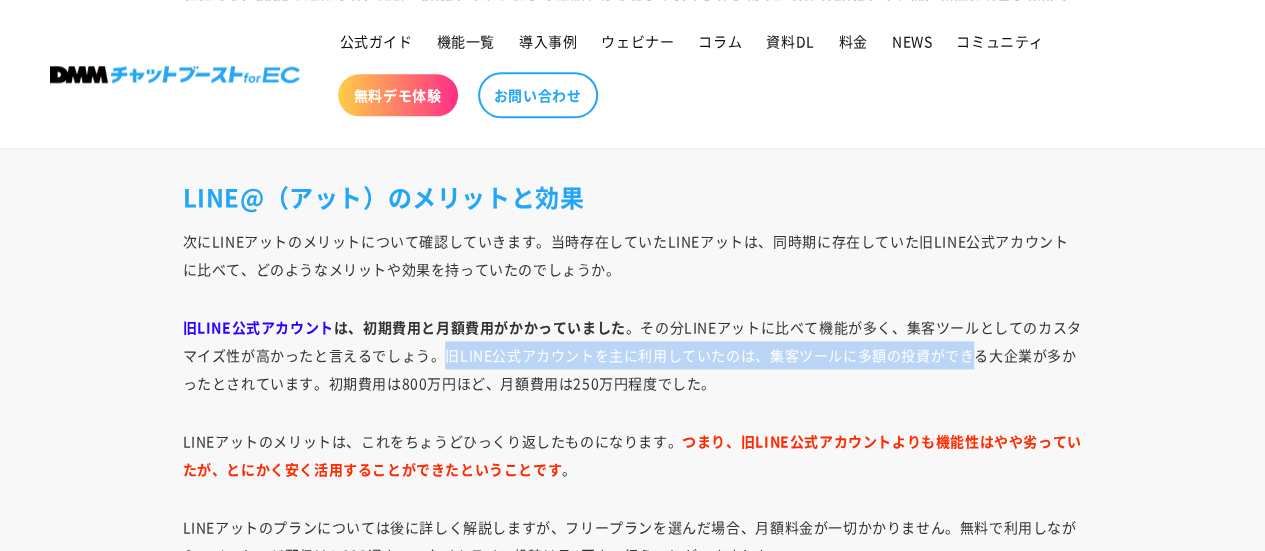 click on "旧LINE公式アカウント は、初期費用と月額費用がかかっていました 。その分LINEアットに比べて機能が多く、集客ツールとしてのカスタマイズ性が高かったと言えるでしょう。旧LINE公式アカウントを主に利用していたのは、集客ツールに多額の投資ができる大企業が多かったとされています。初期費用は800万円ほど、月額費用は250万円程度でした。" at bounding box center (633, 355) 